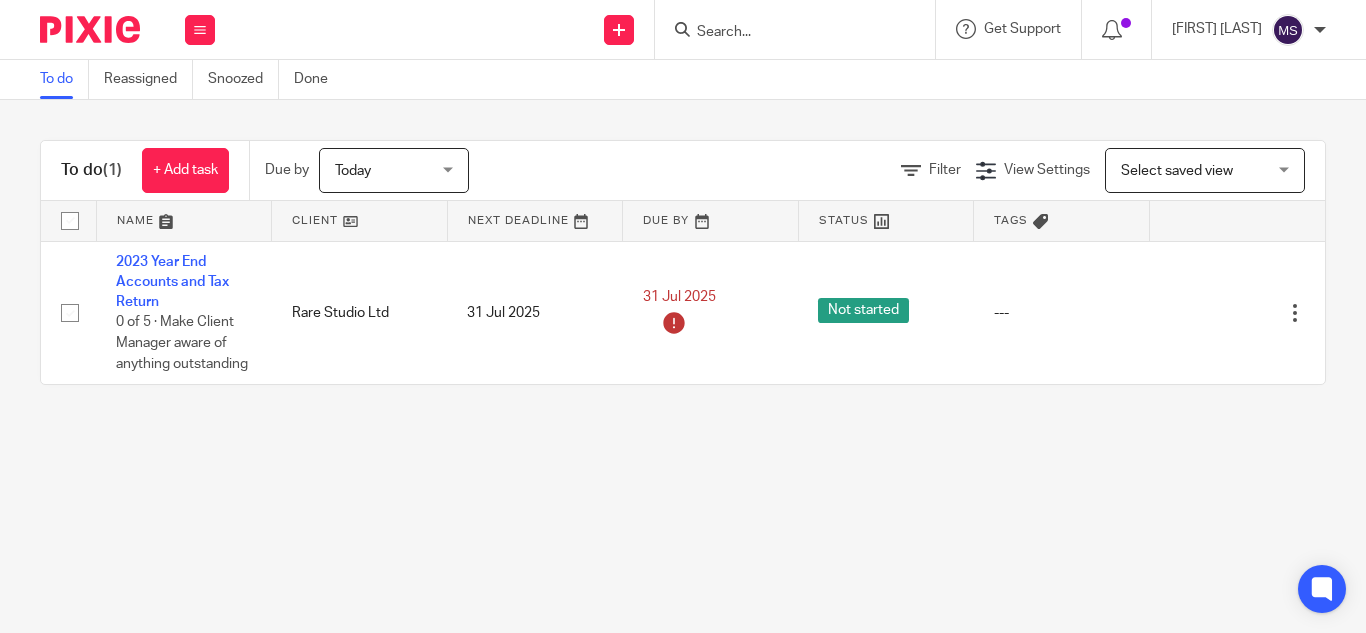 scroll, scrollTop: 0, scrollLeft: 0, axis: both 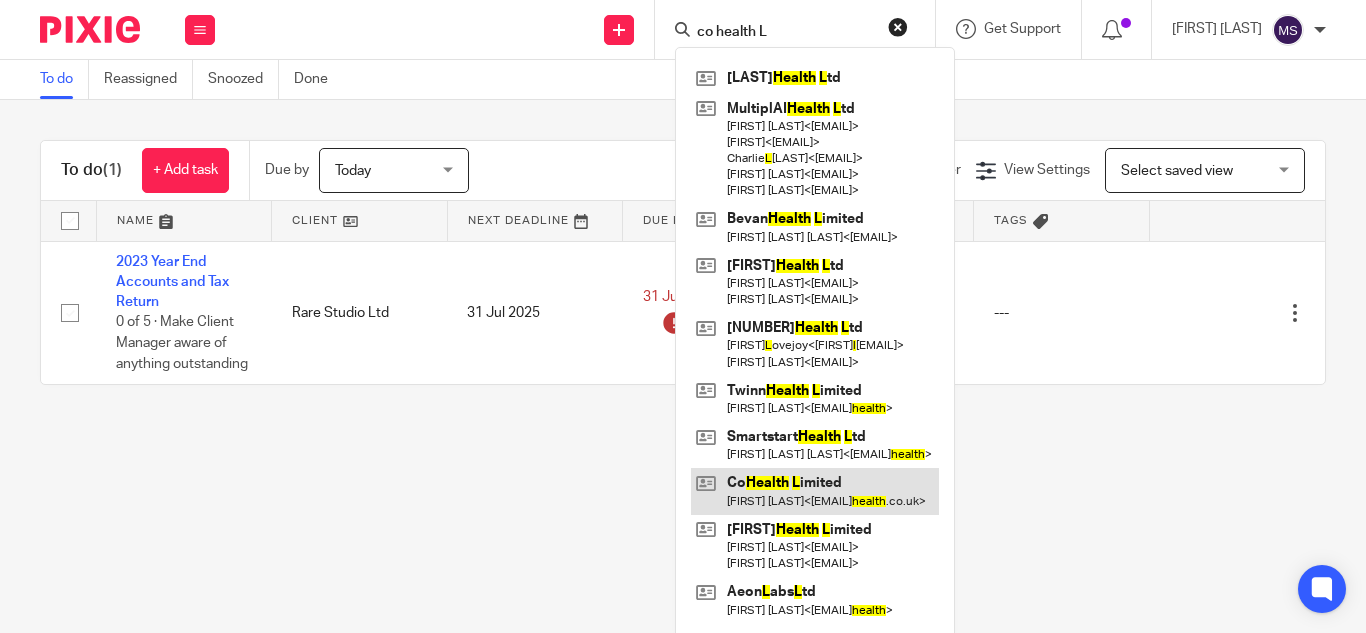 type on "co health L" 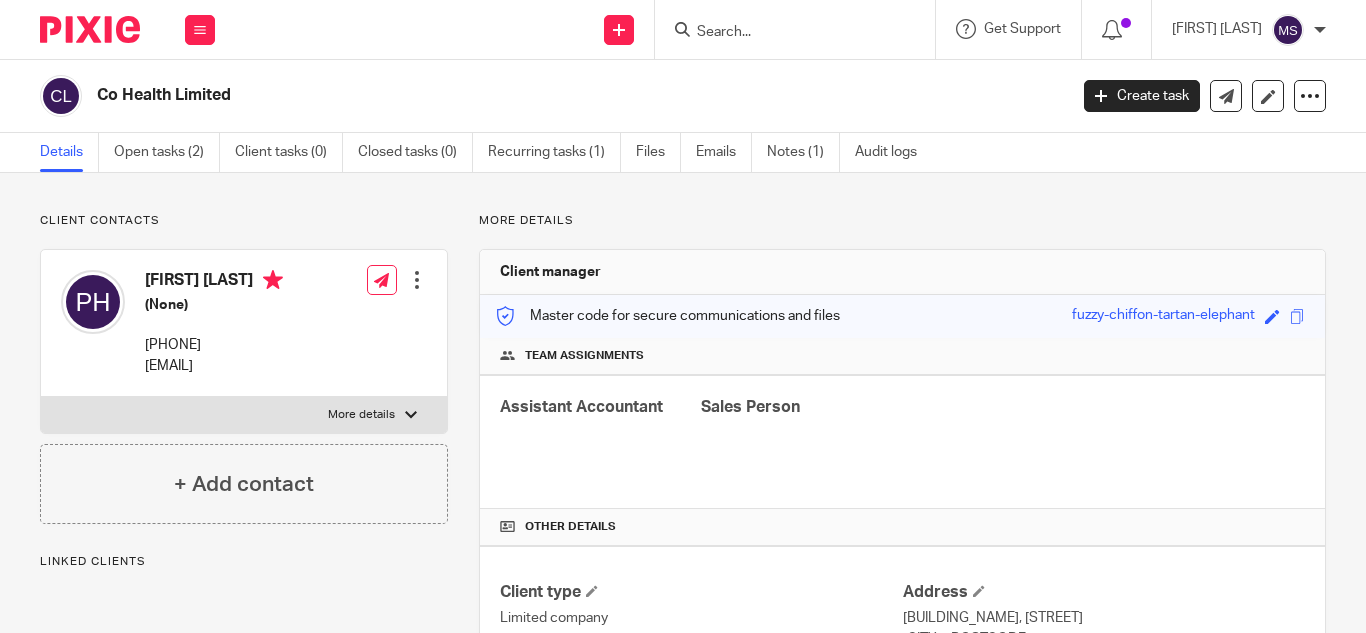 scroll, scrollTop: 0, scrollLeft: 0, axis: both 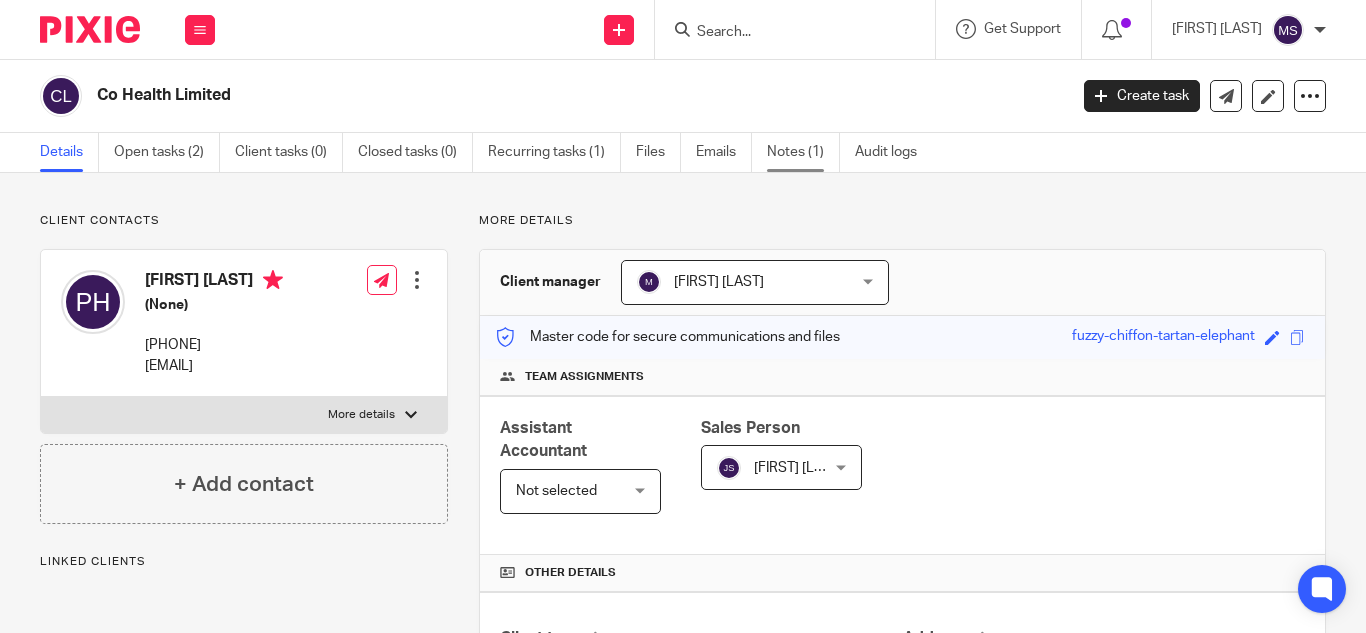 click on "Notes (1)" at bounding box center [803, 152] 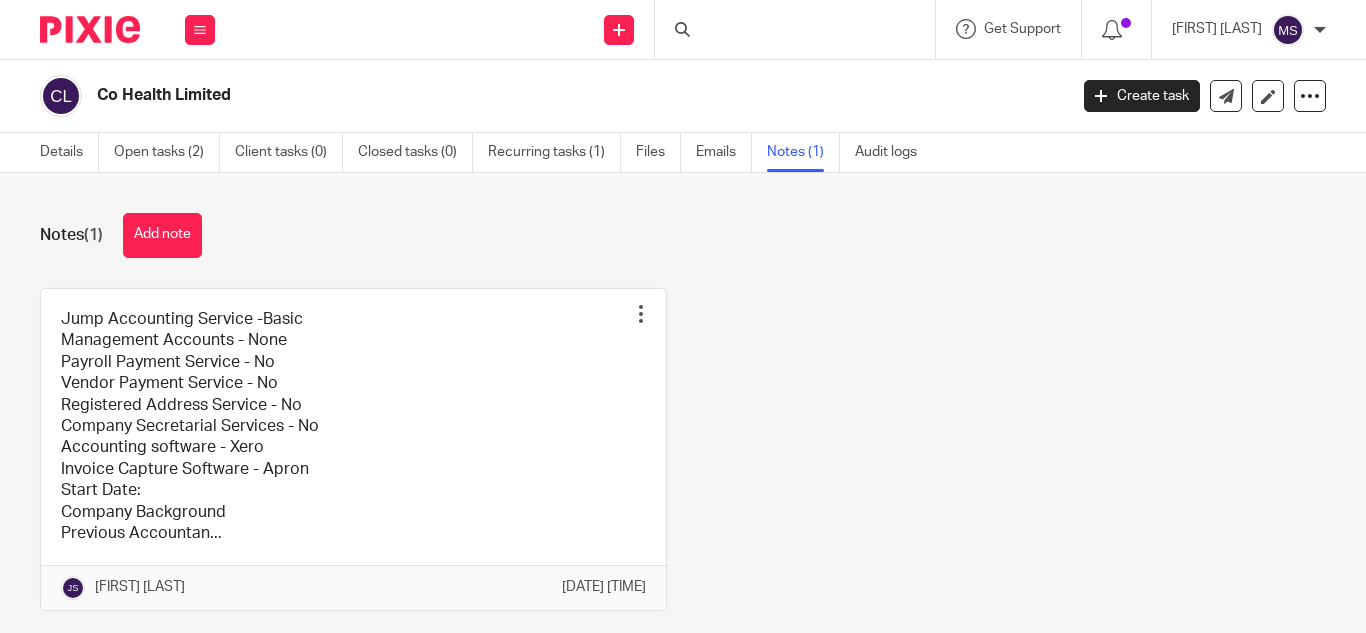 scroll, scrollTop: 0, scrollLeft: 0, axis: both 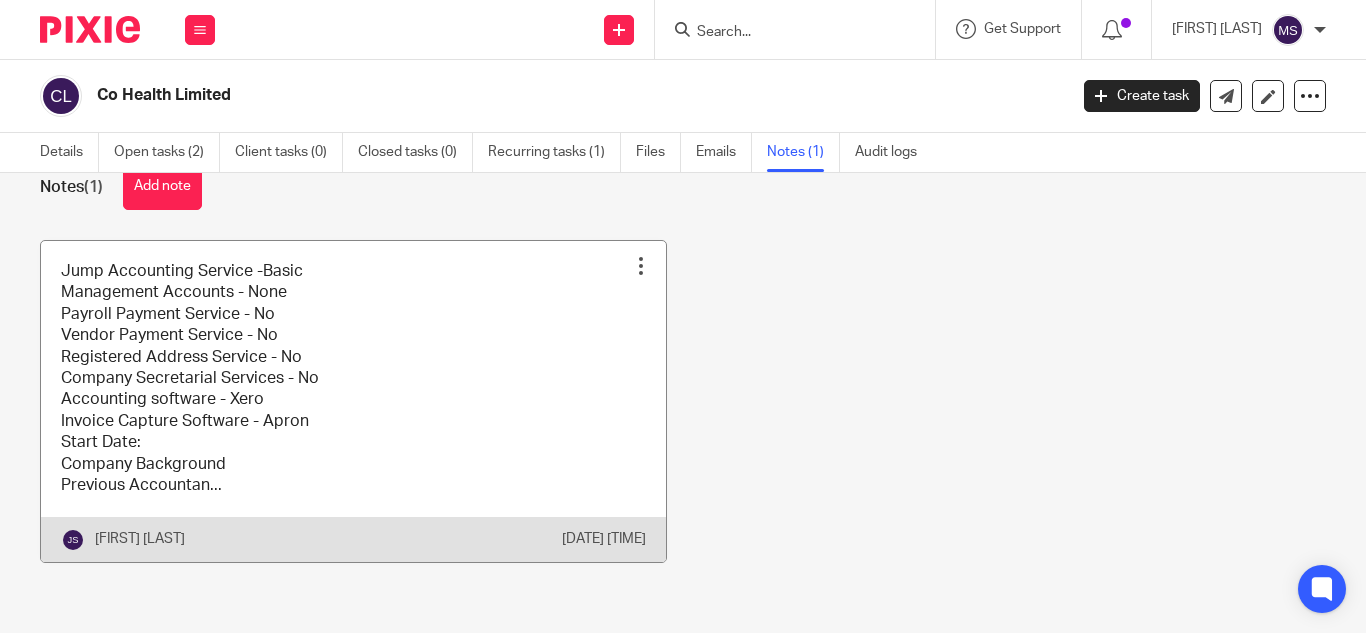 click at bounding box center [353, 401] 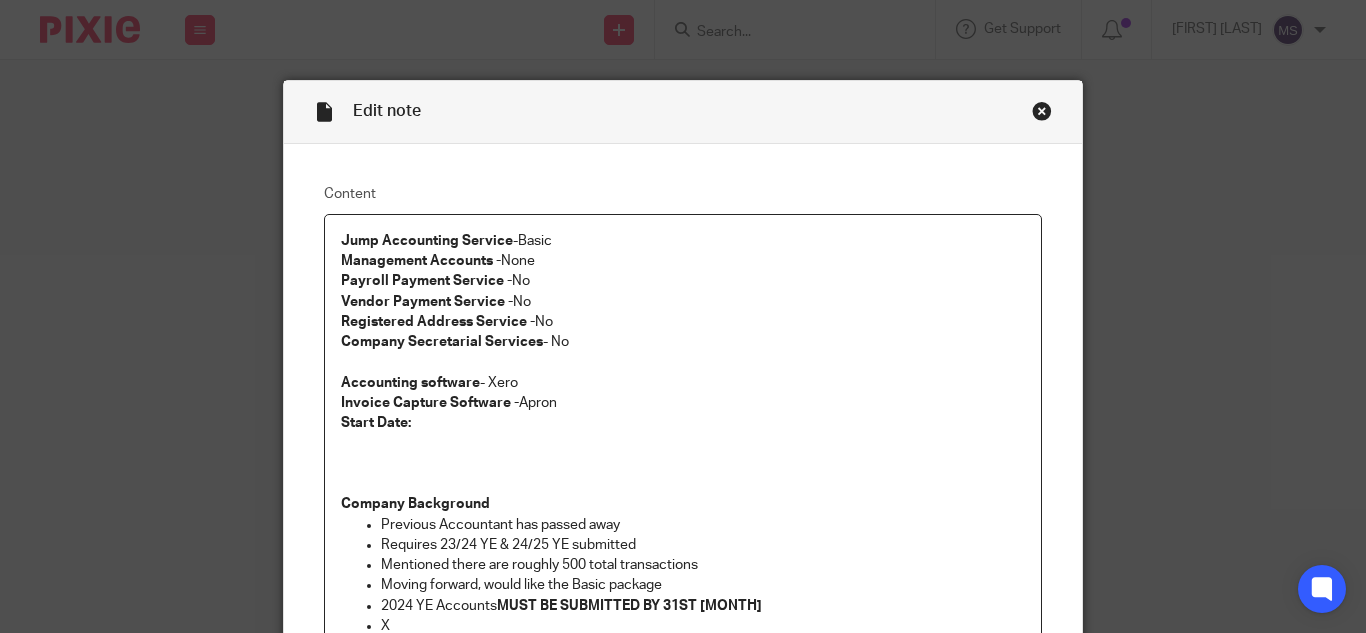 scroll, scrollTop: 0, scrollLeft: 0, axis: both 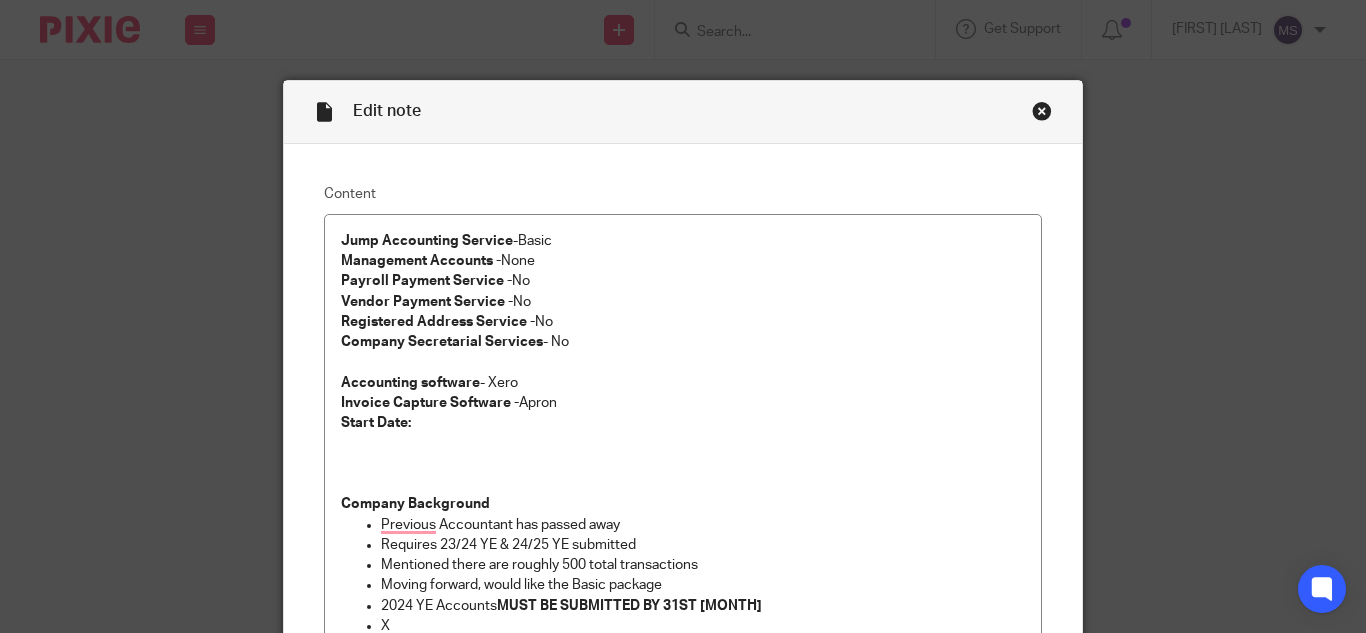 click at bounding box center [1042, 111] 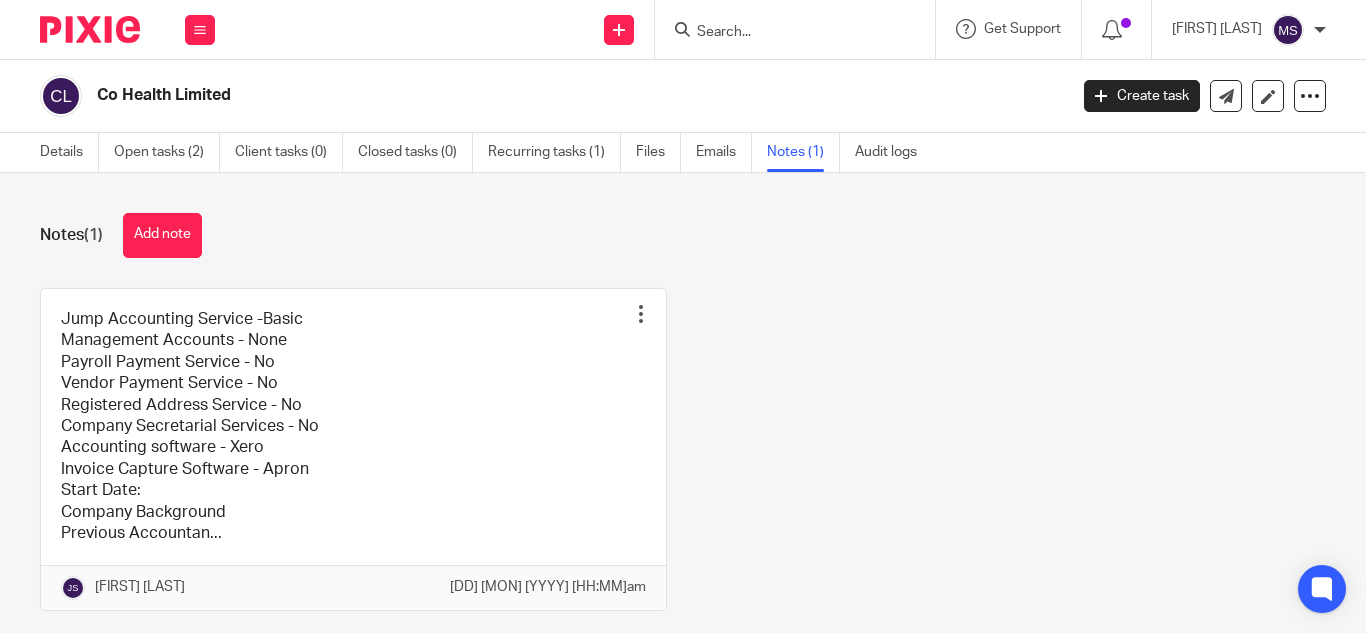 scroll, scrollTop: 0, scrollLeft: 0, axis: both 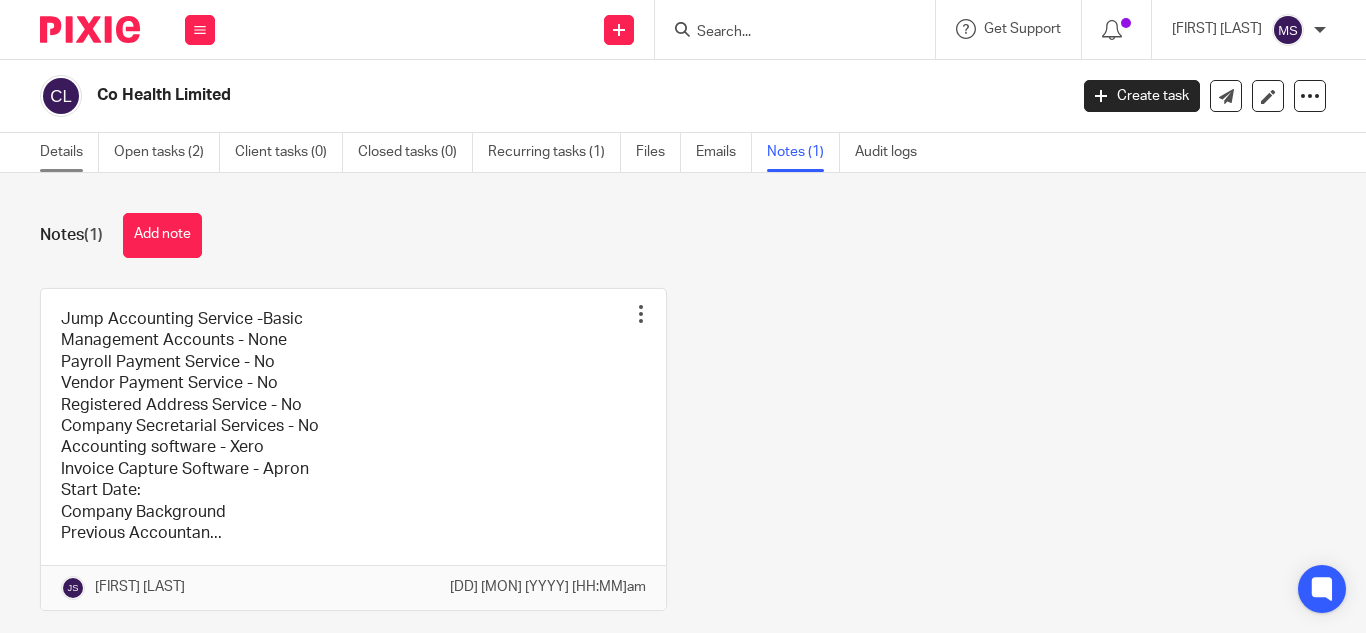 click on "Details" at bounding box center (69, 152) 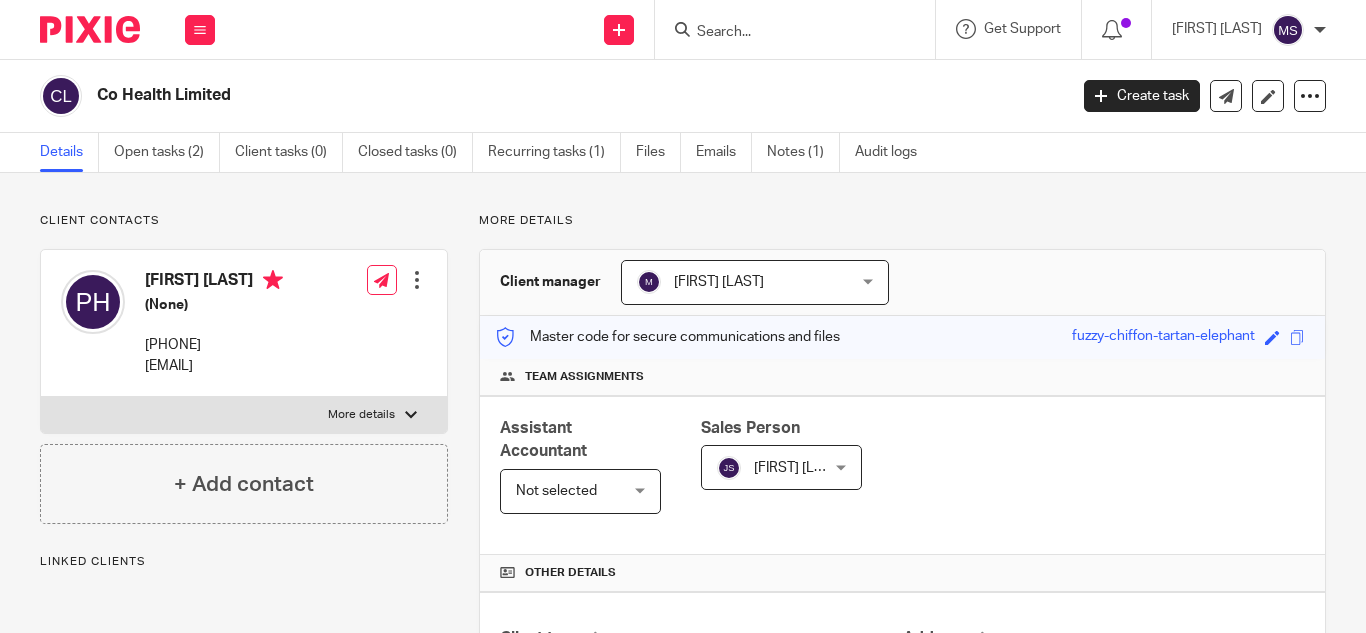 scroll, scrollTop: 0, scrollLeft: 0, axis: both 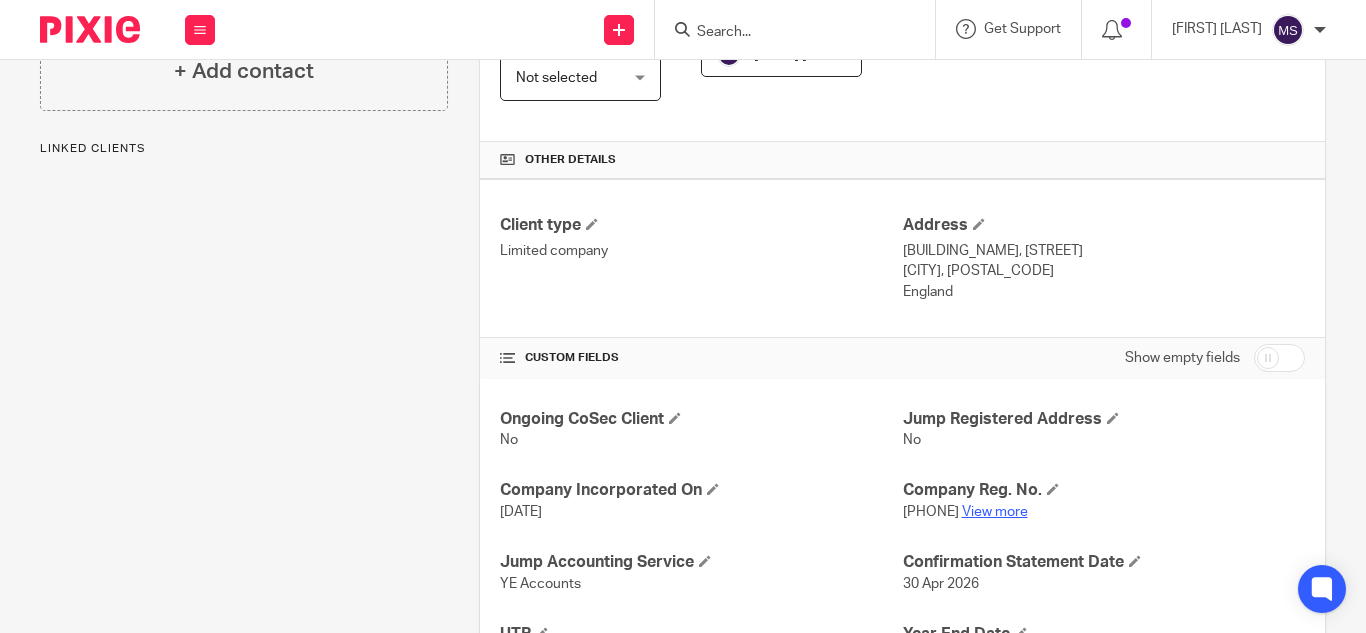 click on "View more" at bounding box center [995, 512] 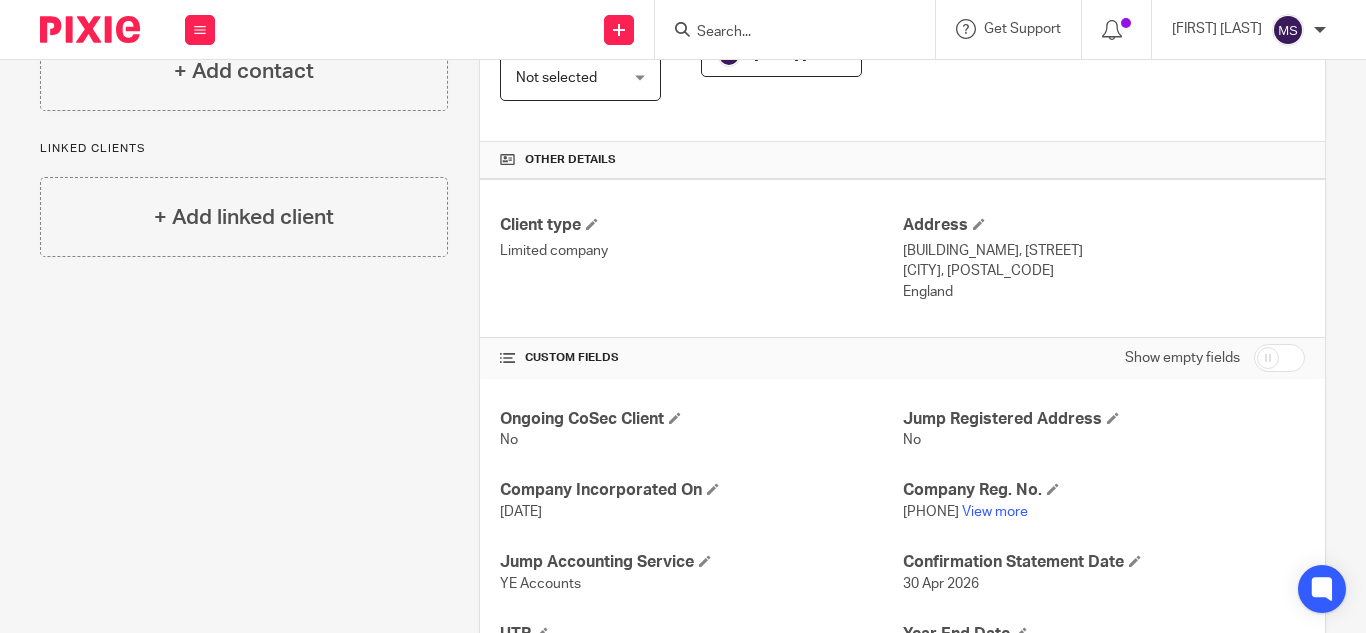 click on "07288431   View more" at bounding box center (1104, 512) 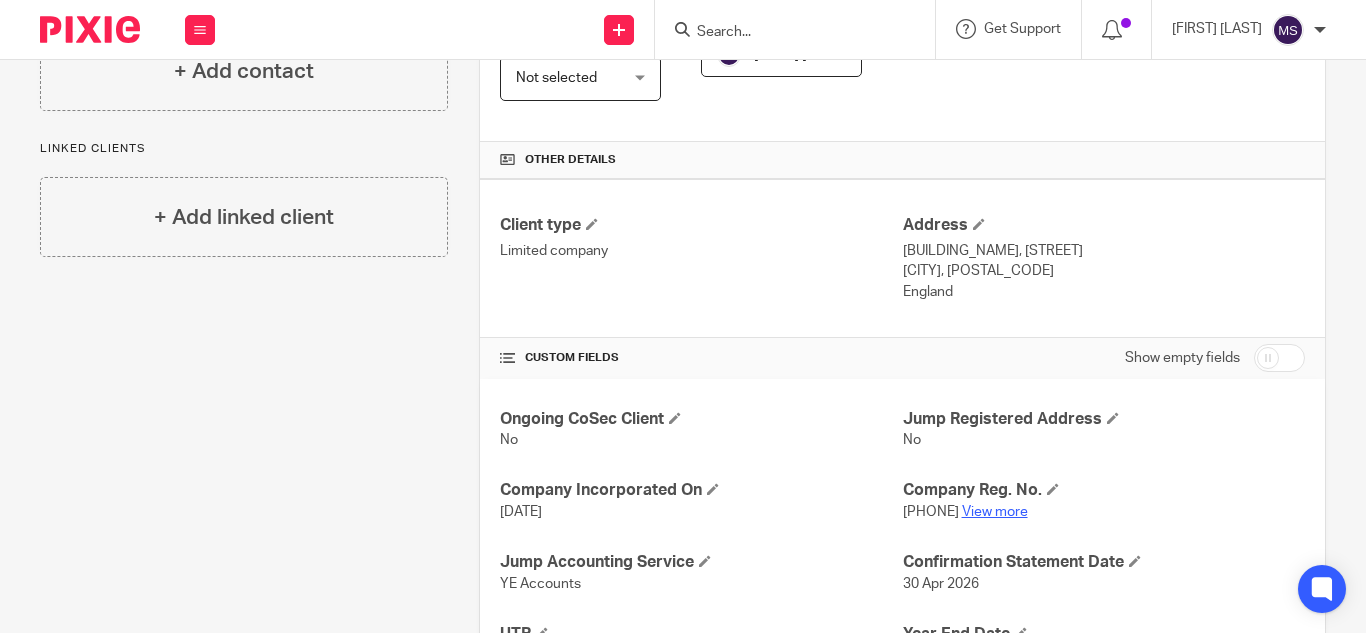 click on "View more" at bounding box center [995, 512] 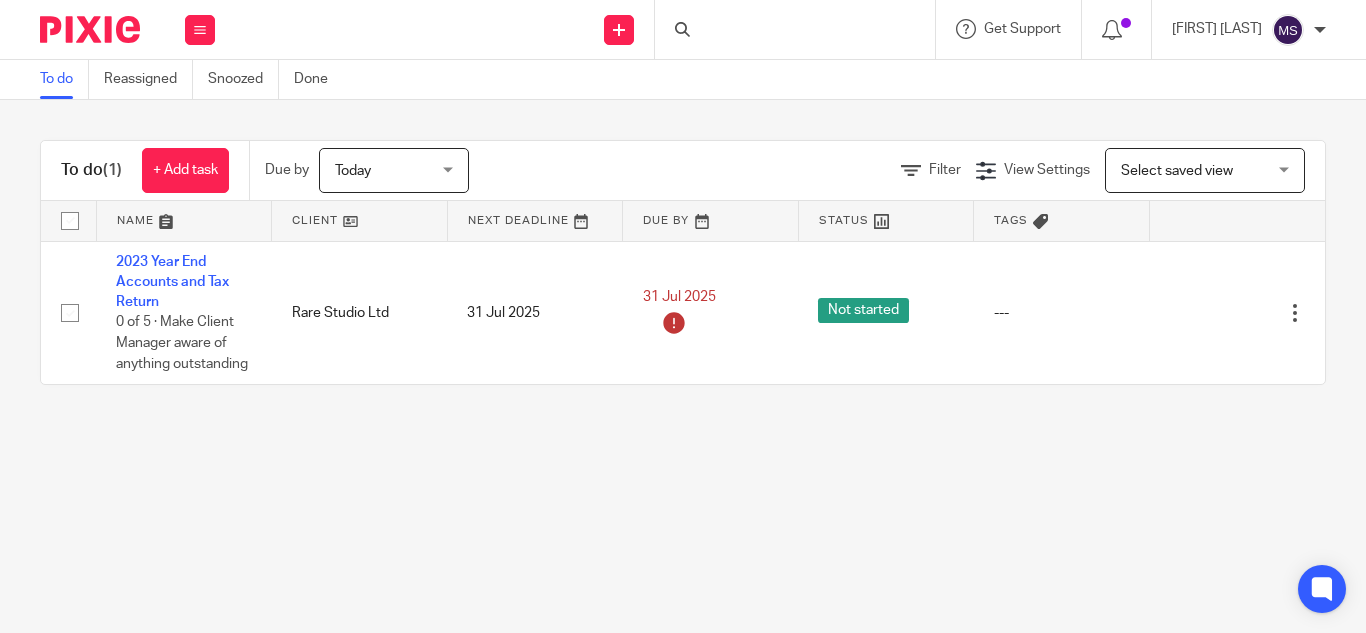 scroll, scrollTop: 0, scrollLeft: 0, axis: both 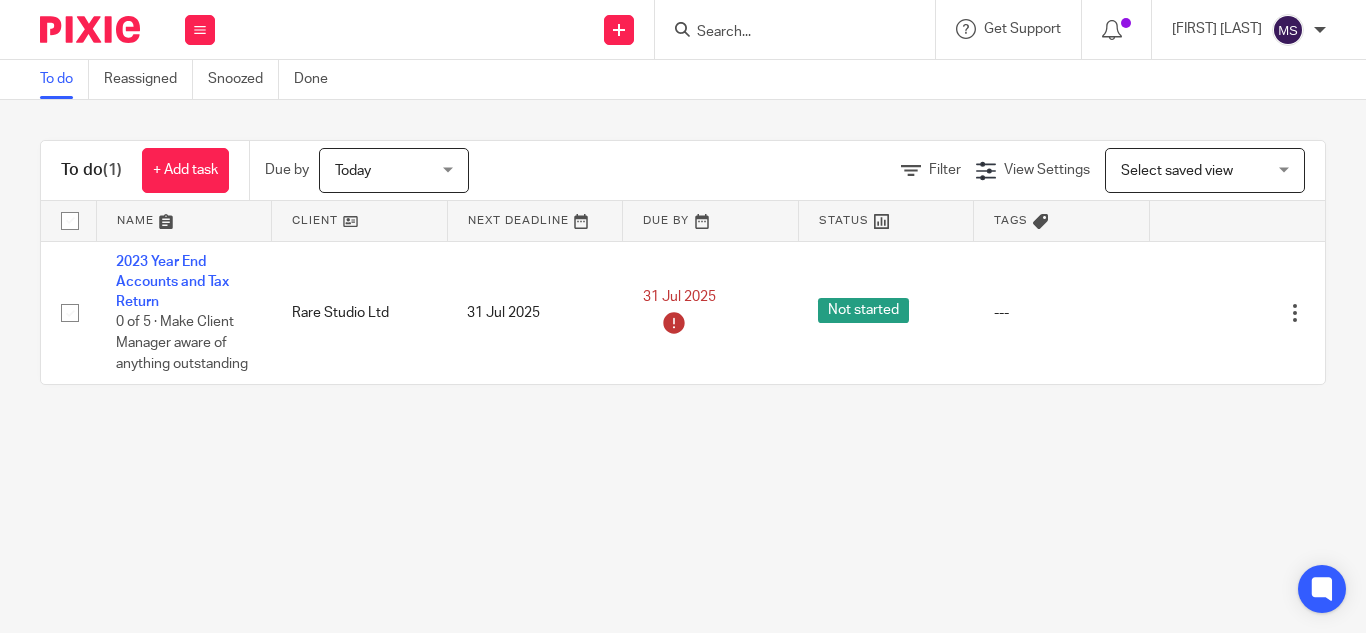click at bounding box center [785, 33] 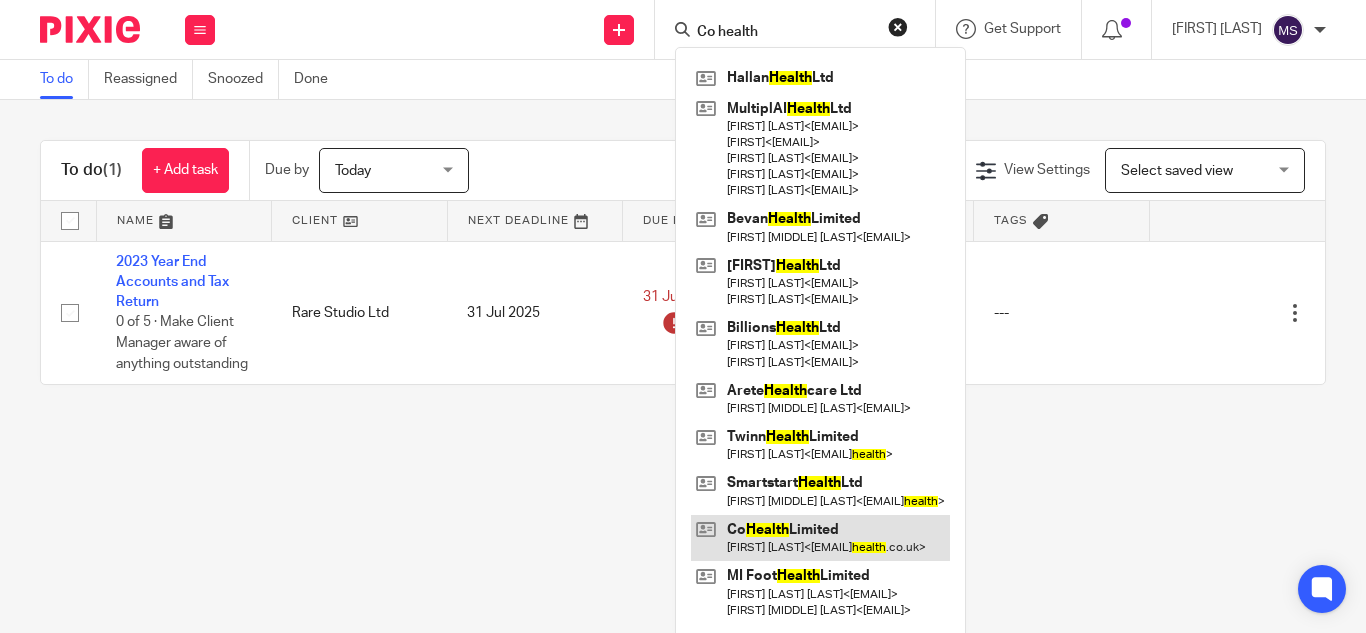 type on "Co health" 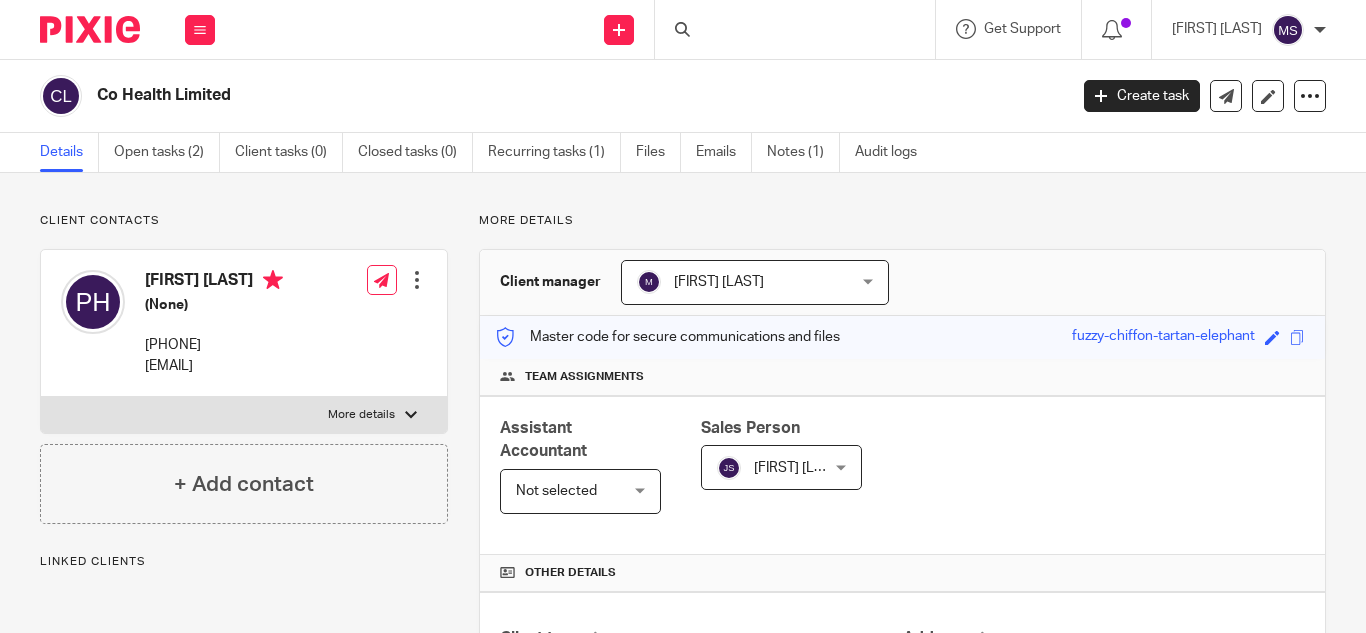 scroll, scrollTop: 0, scrollLeft: 0, axis: both 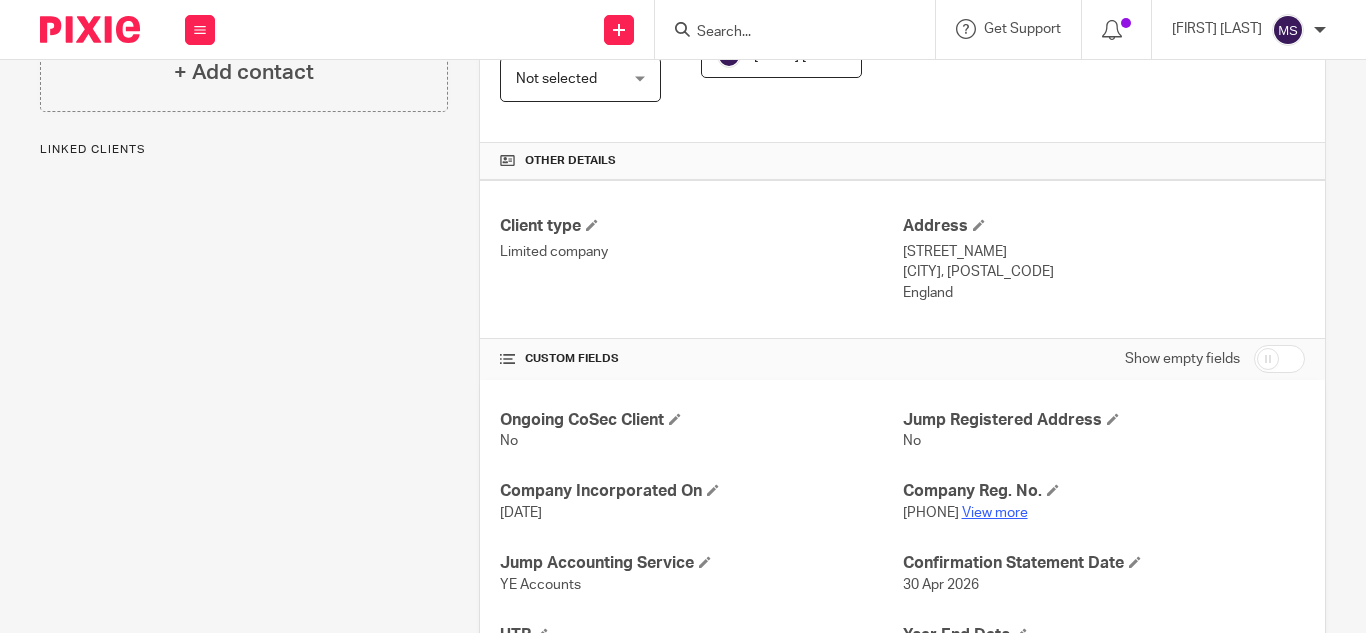 click on "View more" at bounding box center [995, 513] 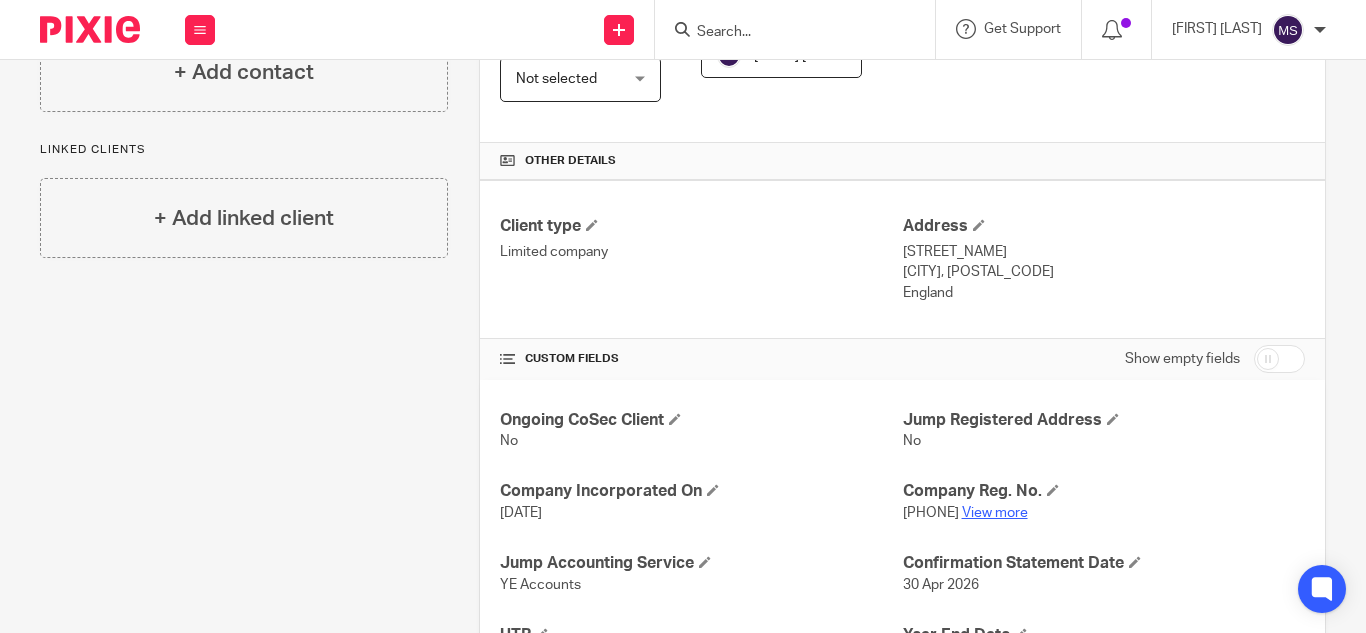 click on "View more" at bounding box center [995, 513] 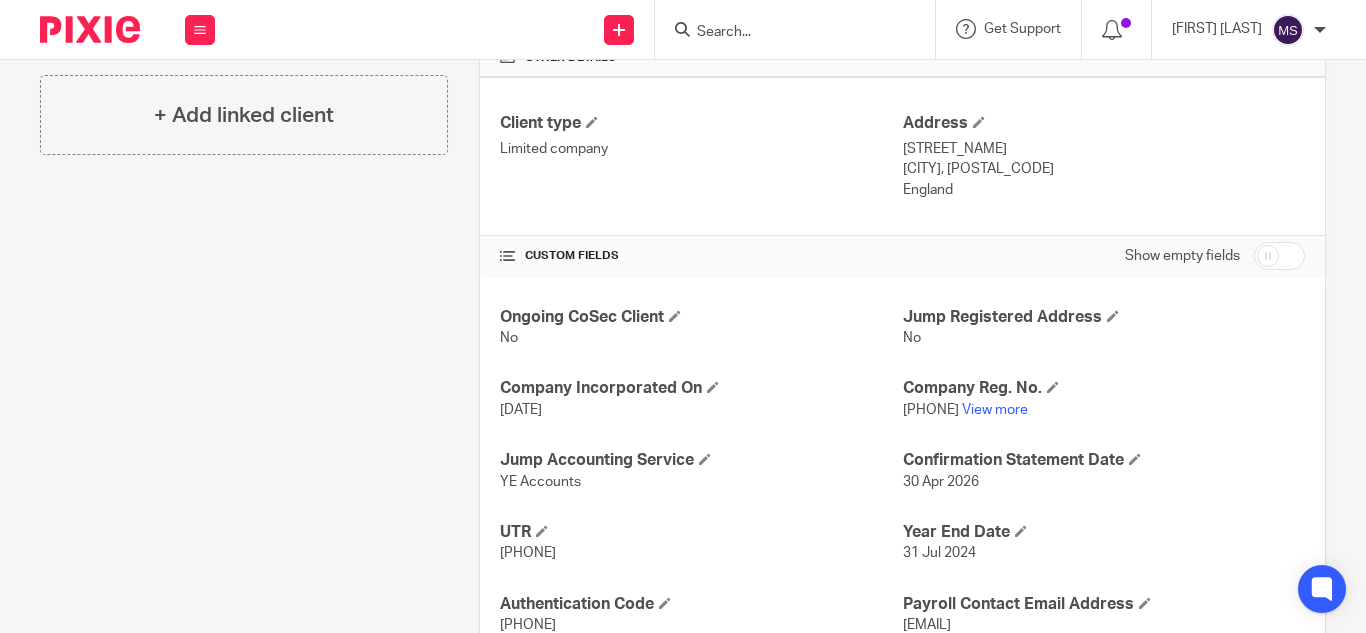 scroll, scrollTop: 516, scrollLeft: 0, axis: vertical 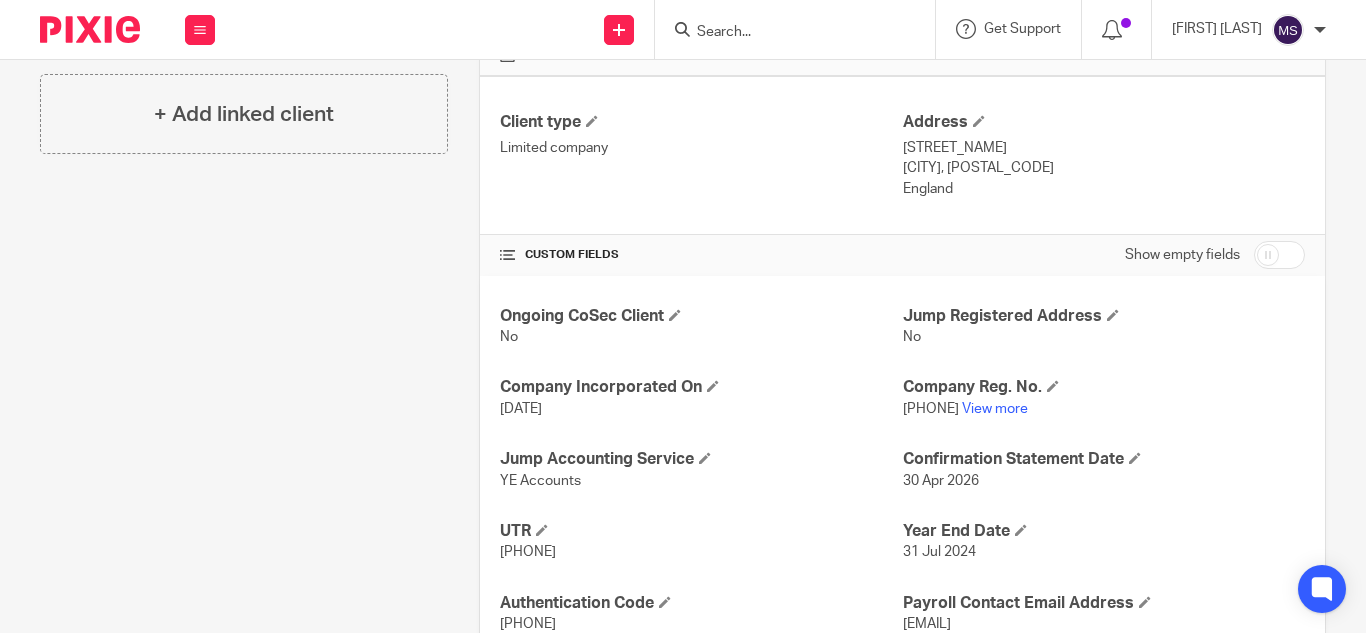 click on "CUSTOM FIELDS" at bounding box center [701, 255] 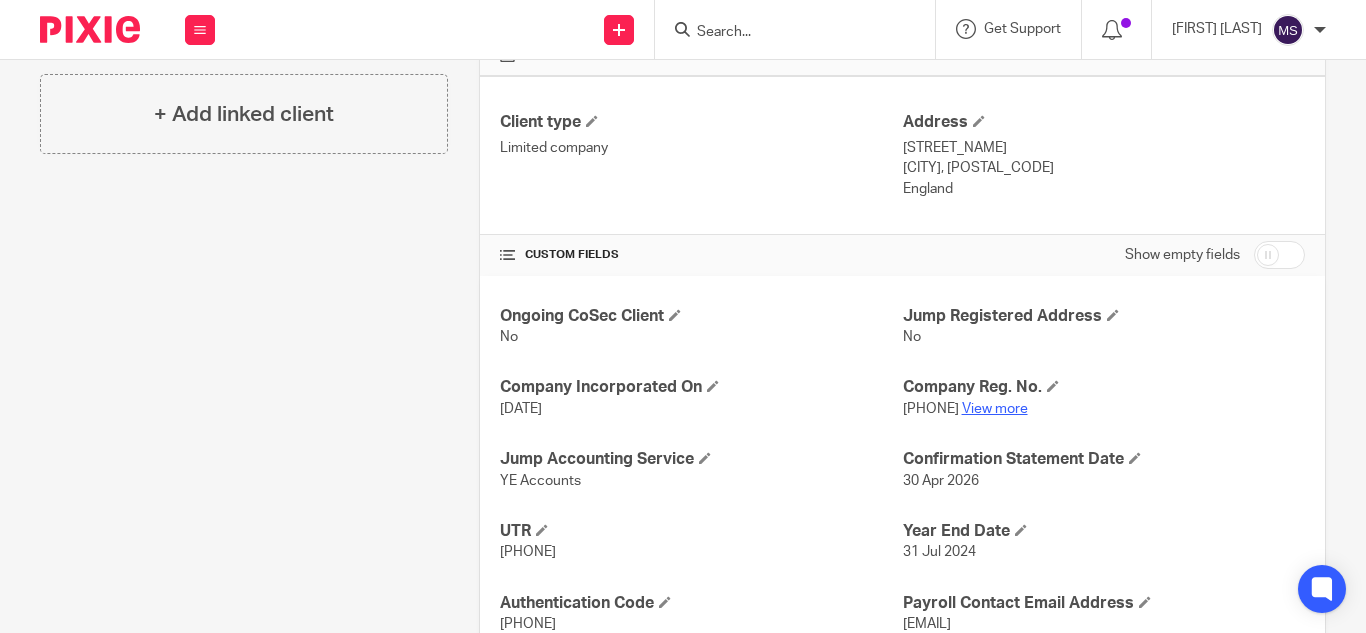 click on "View more" at bounding box center (995, 409) 